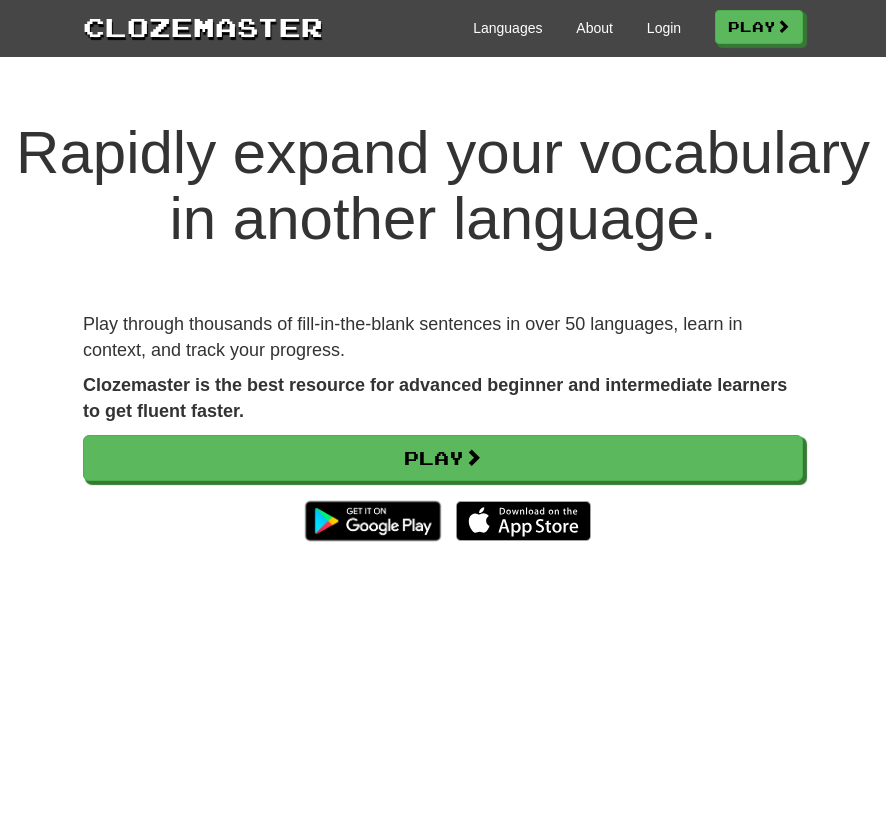 scroll, scrollTop: 0, scrollLeft: 0, axis: both 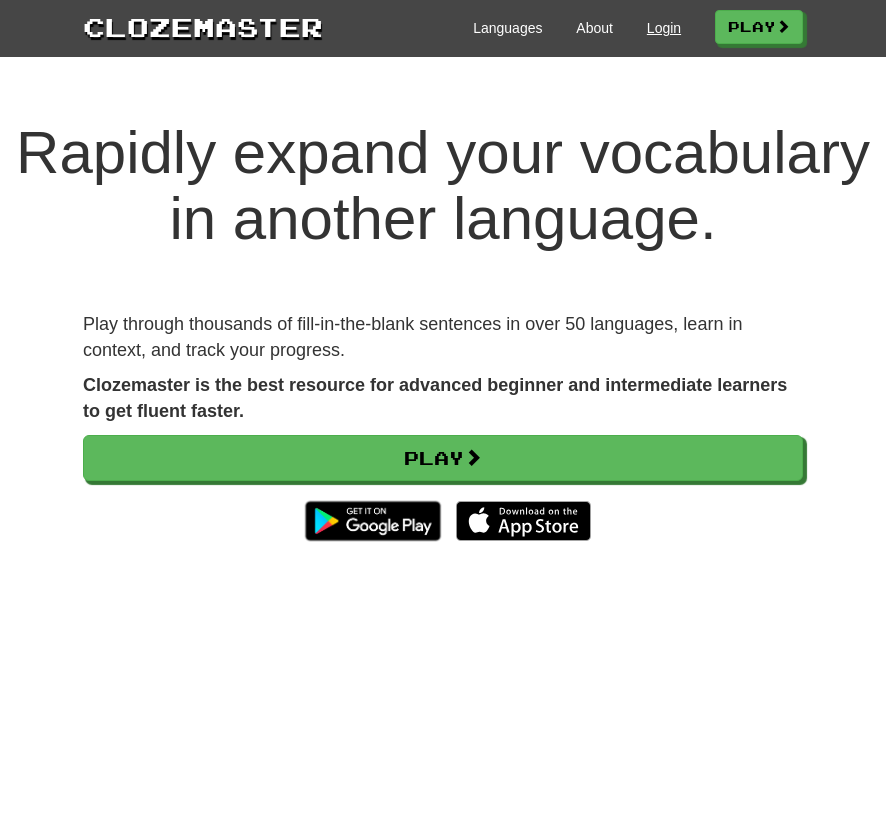 click on "Login" at bounding box center (664, 28) 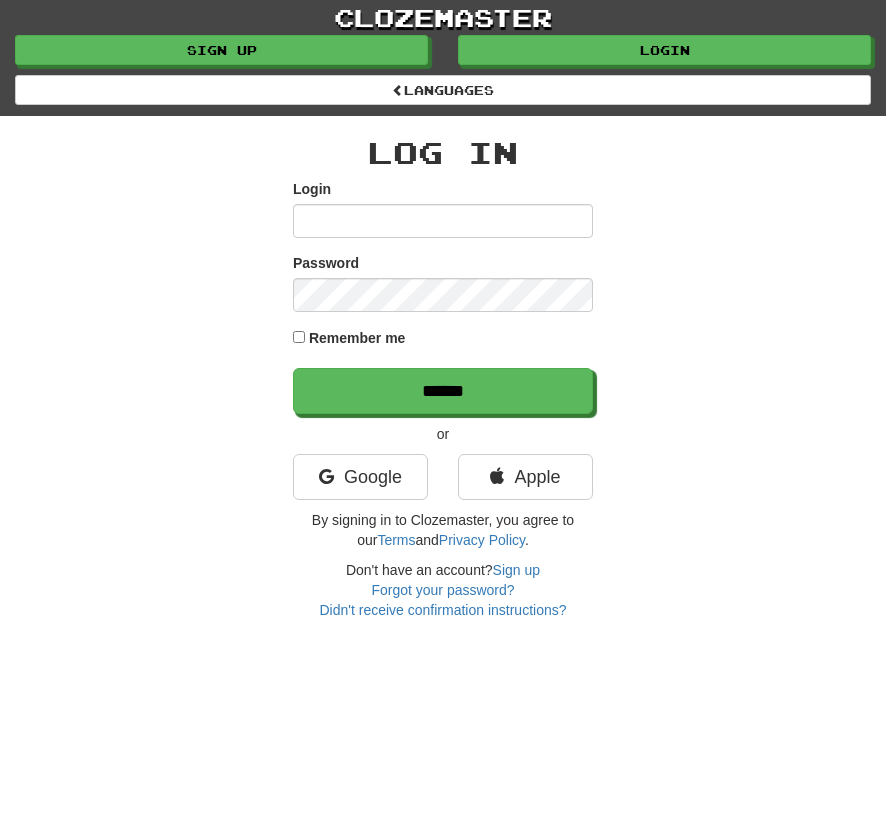 scroll, scrollTop: 0, scrollLeft: 0, axis: both 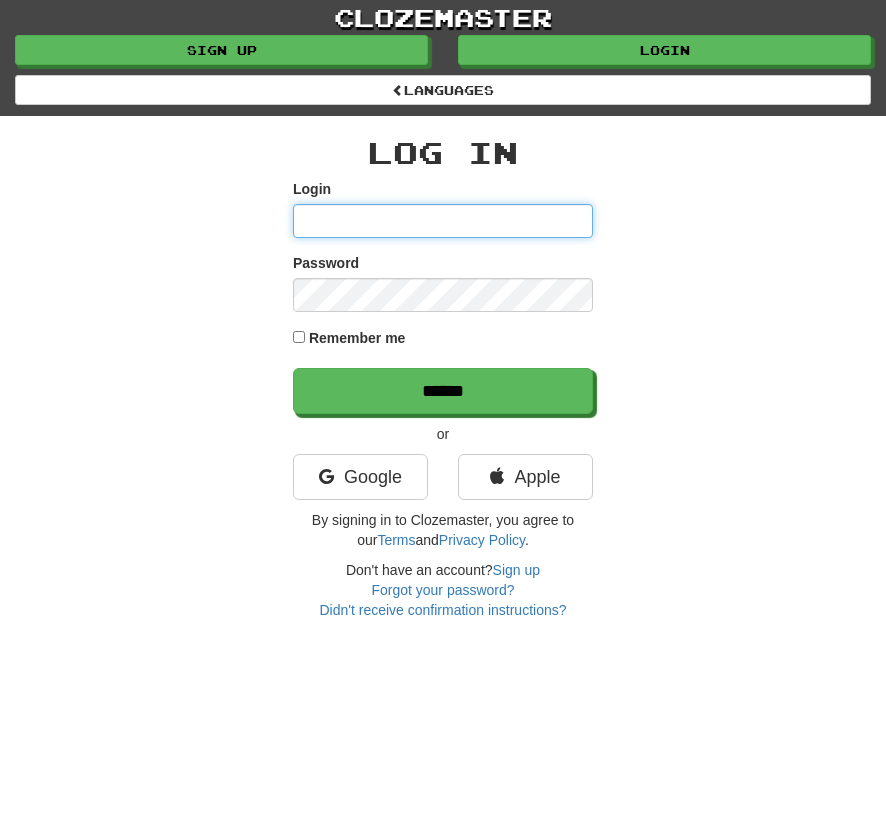 type on "*********" 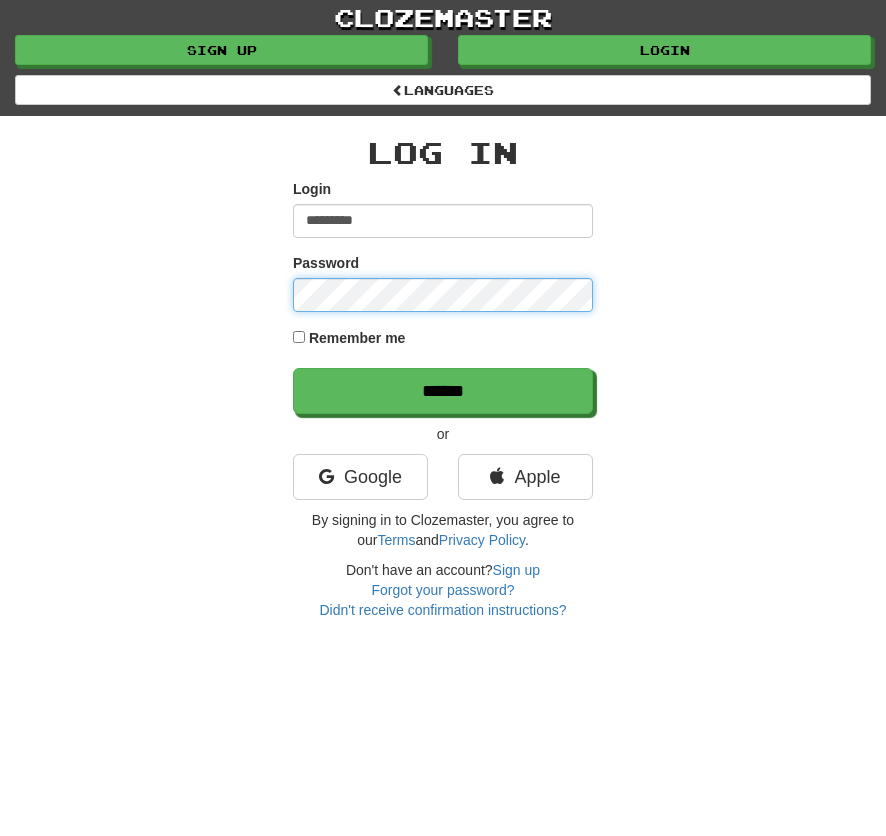 click on "******" at bounding box center (443, 391) 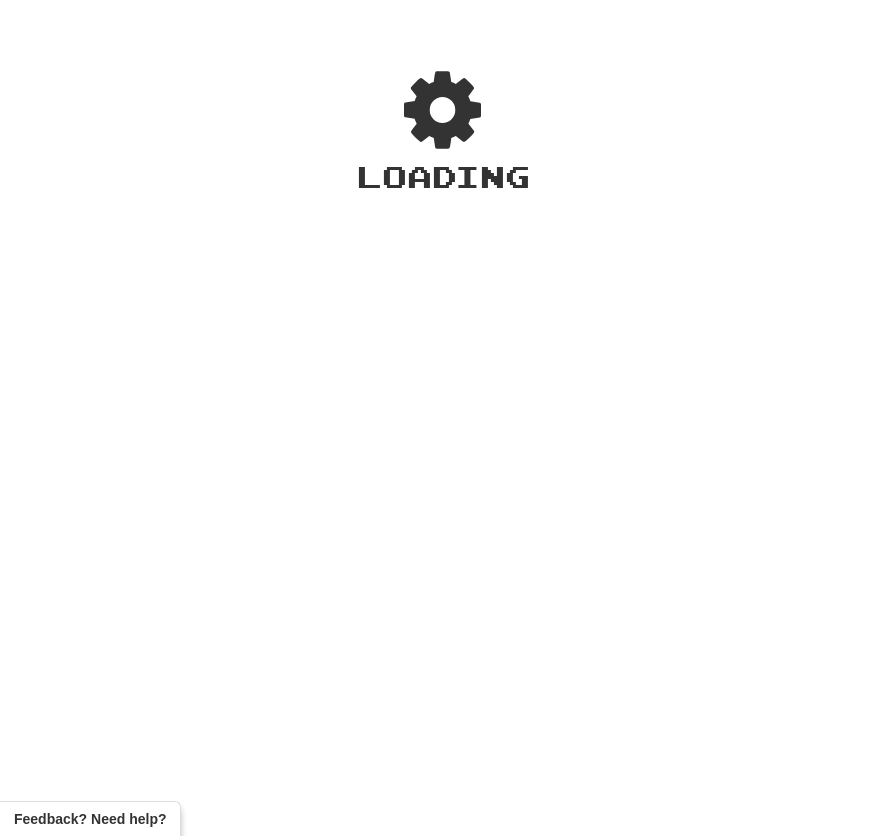 scroll, scrollTop: 0, scrollLeft: 0, axis: both 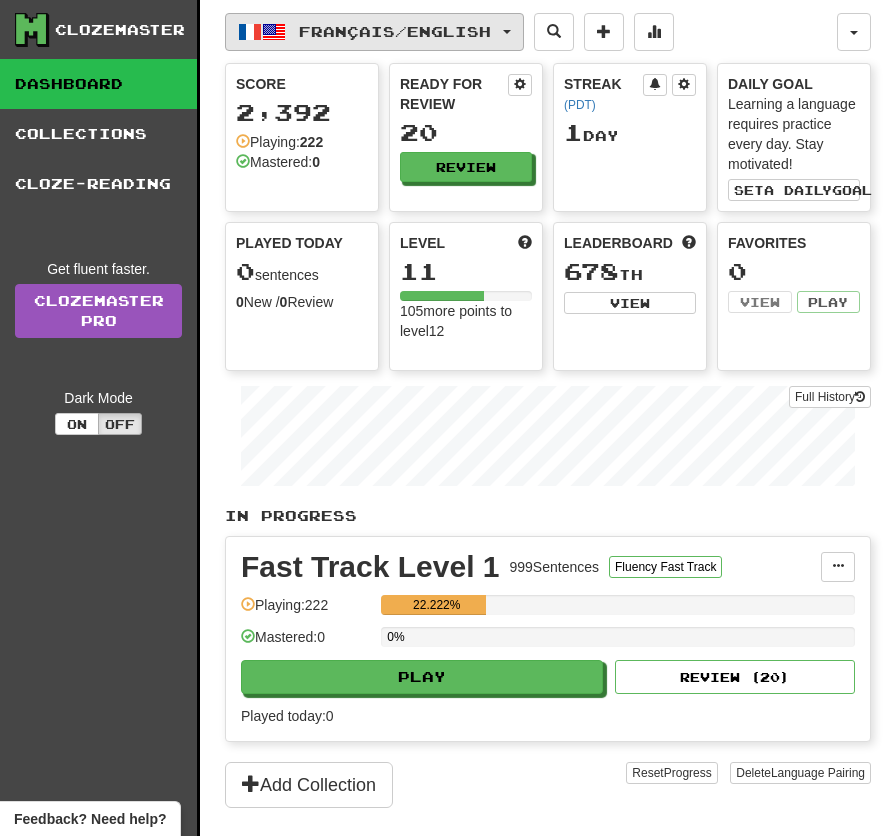 click on "Français  /  English" at bounding box center [395, 31] 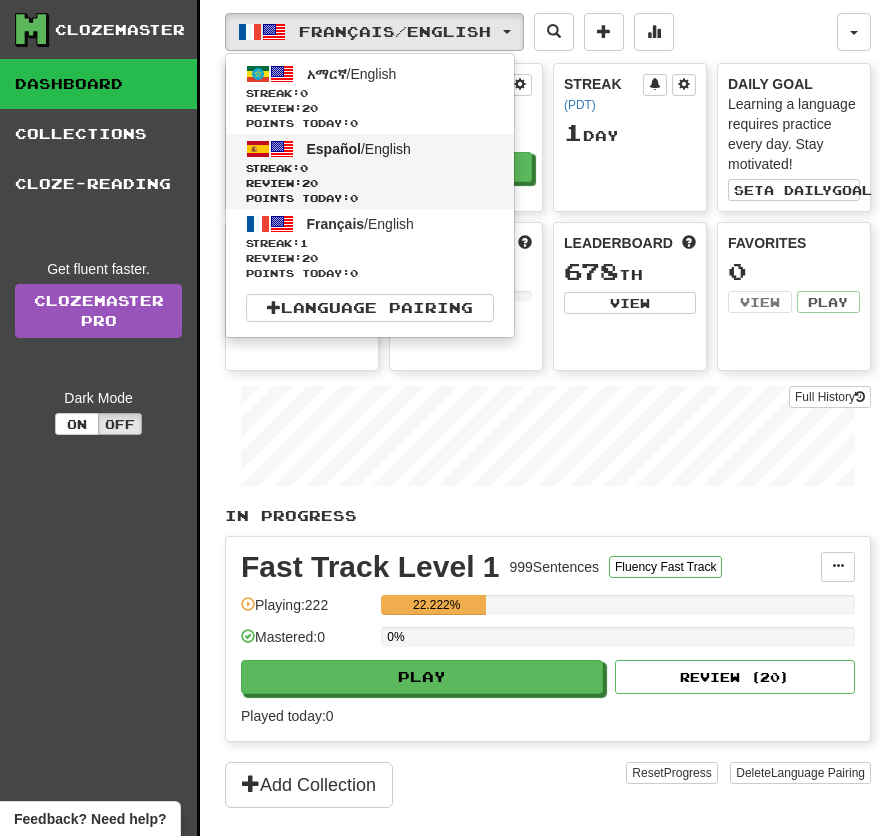 click on "Español  /  English" at bounding box center (359, 149) 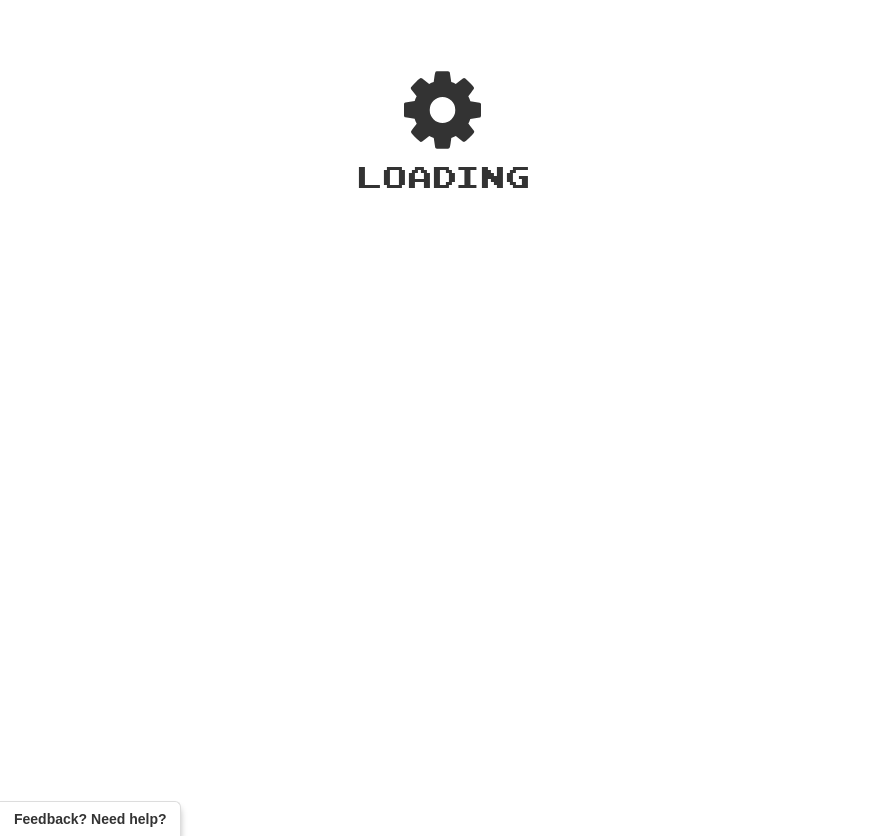 scroll, scrollTop: 0, scrollLeft: 0, axis: both 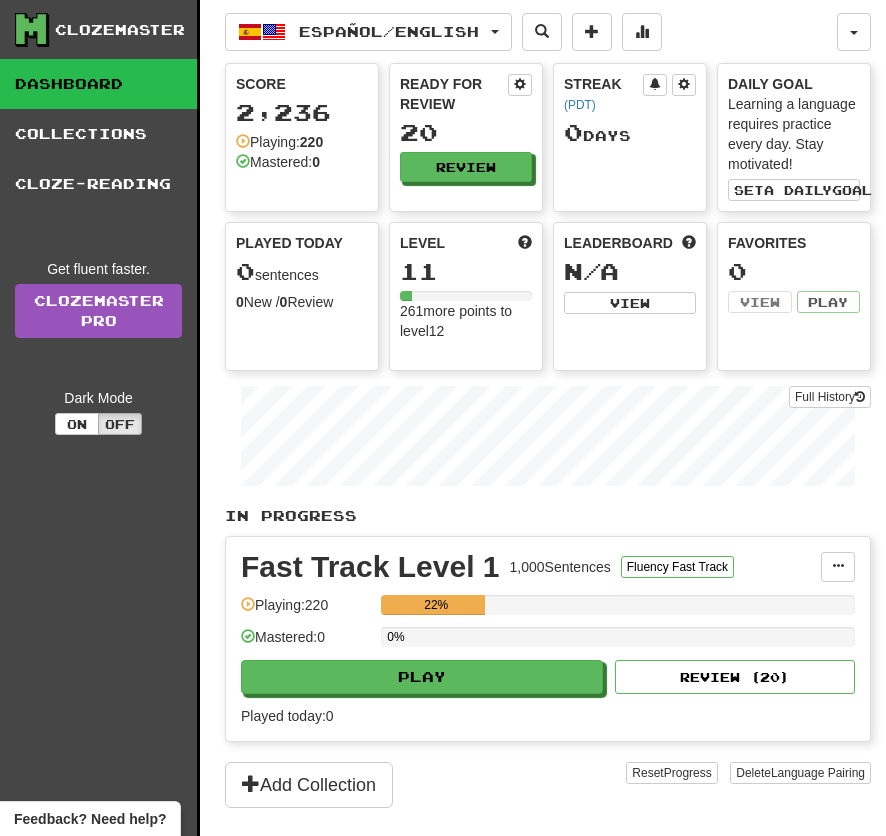 click on "Fast Track Level 1 1,000  Sentences Fluency Fast Track Manage Sentences Unpin from Dashboard  Playing:  220 22%  Mastered:  0 0% Play Review ( 20 ) Played today:  0" at bounding box center (548, 639) 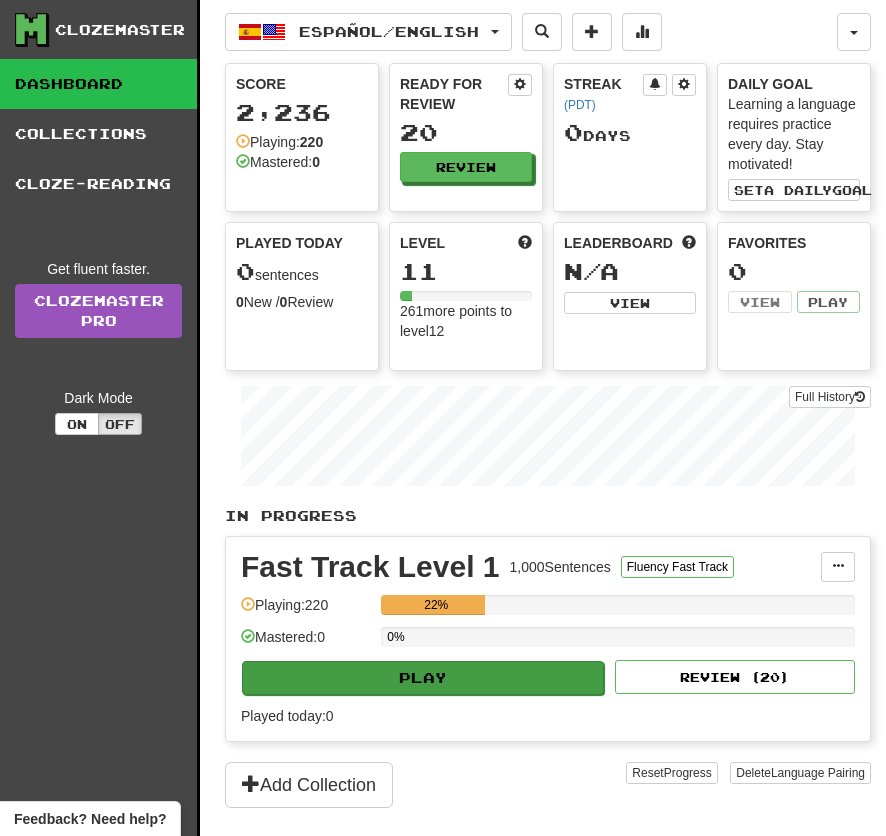 click on "Play" at bounding box center [423, 678] 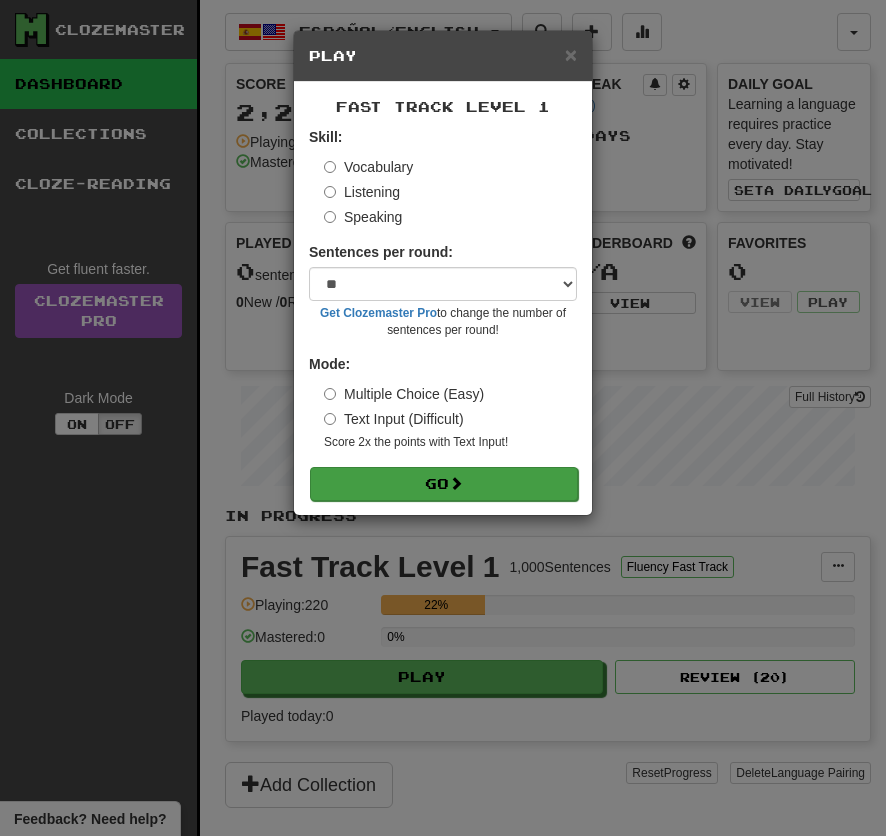 click on "Go" at bounding box center [444, 484] 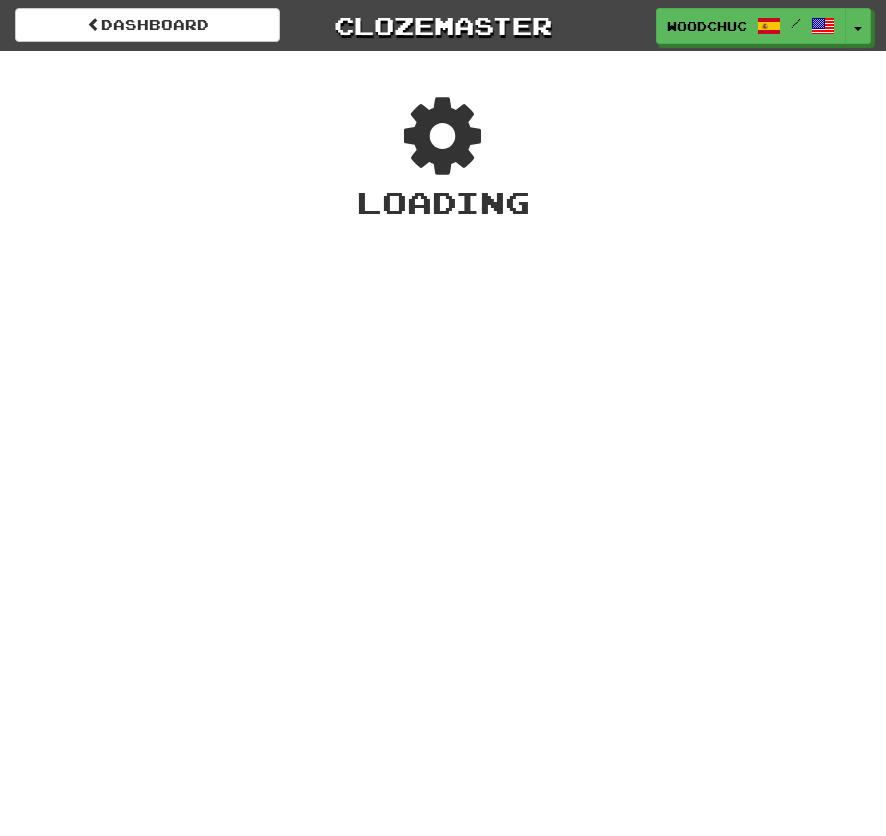 scroll, scrollTop: 0, scrollLeft: 0, axis: both 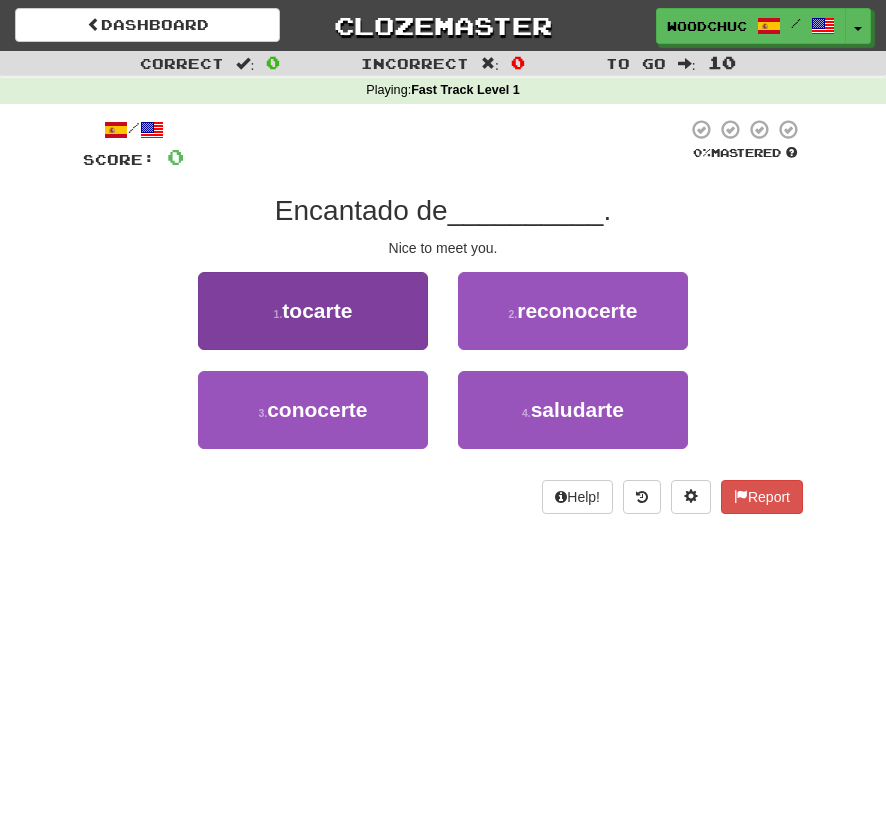 click on "1 .  tocarte" at bounding box center (313, 311) 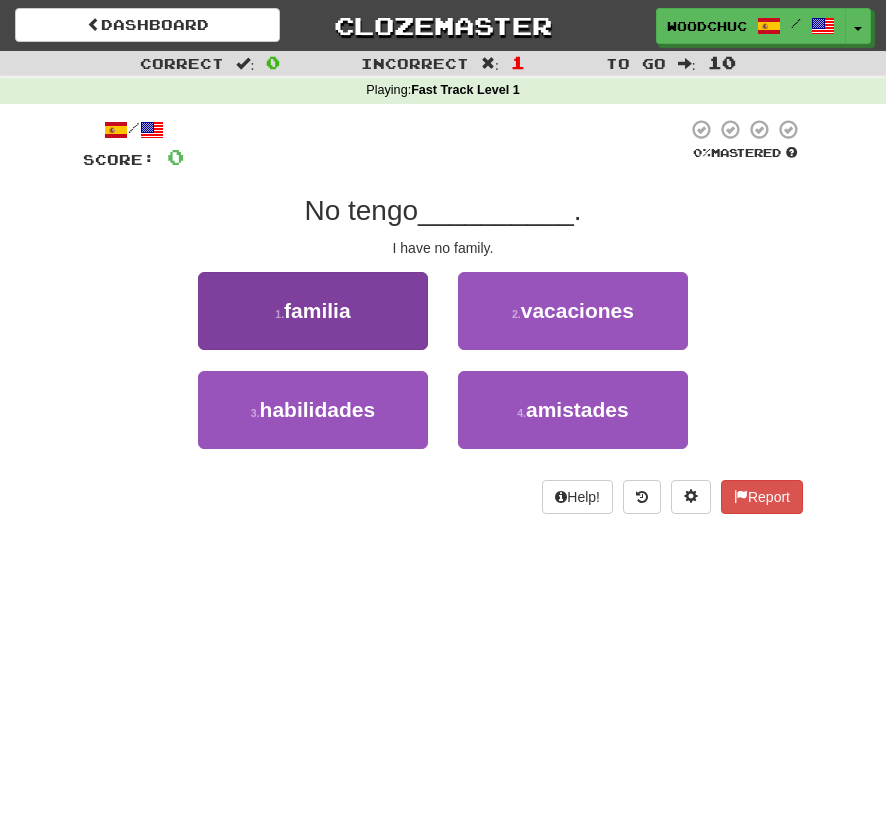 click on "1 .  familia" at bounding box center (313, 311) 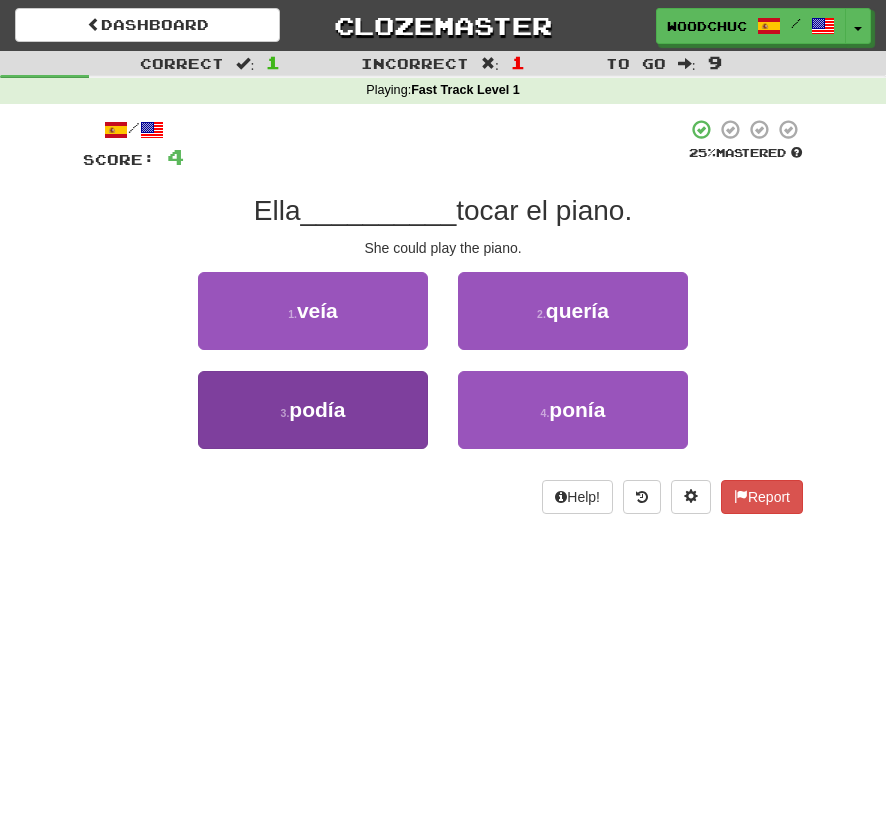 click on "3 .  podía" at bounding box center (313, 410) 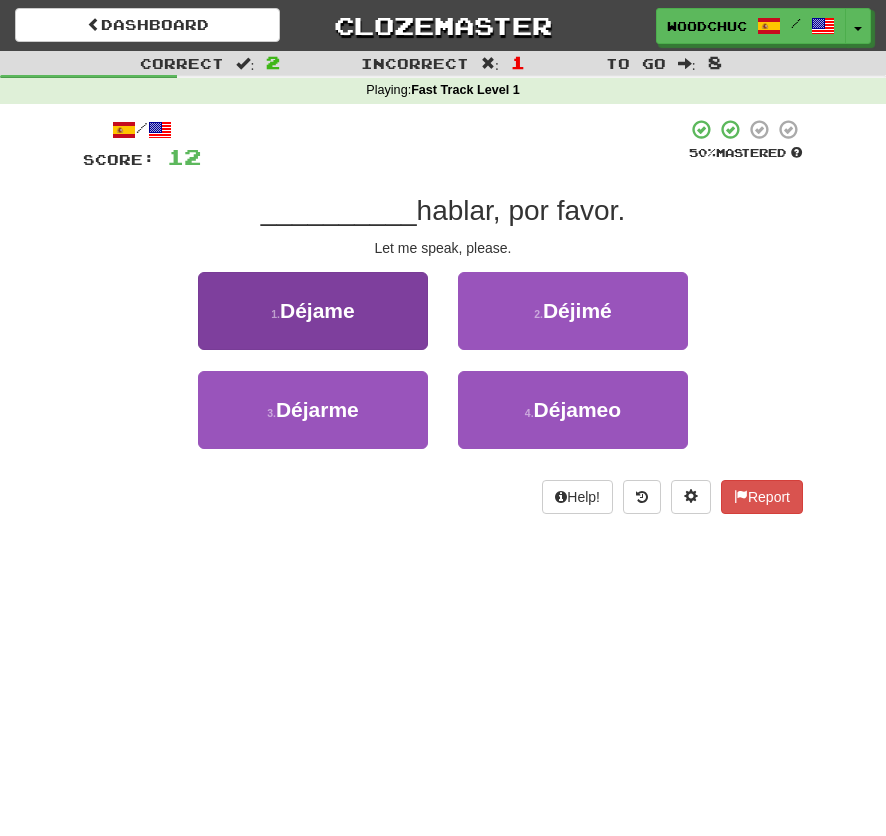 click on "1 .  Déjame" at bounding box center [313, 311] 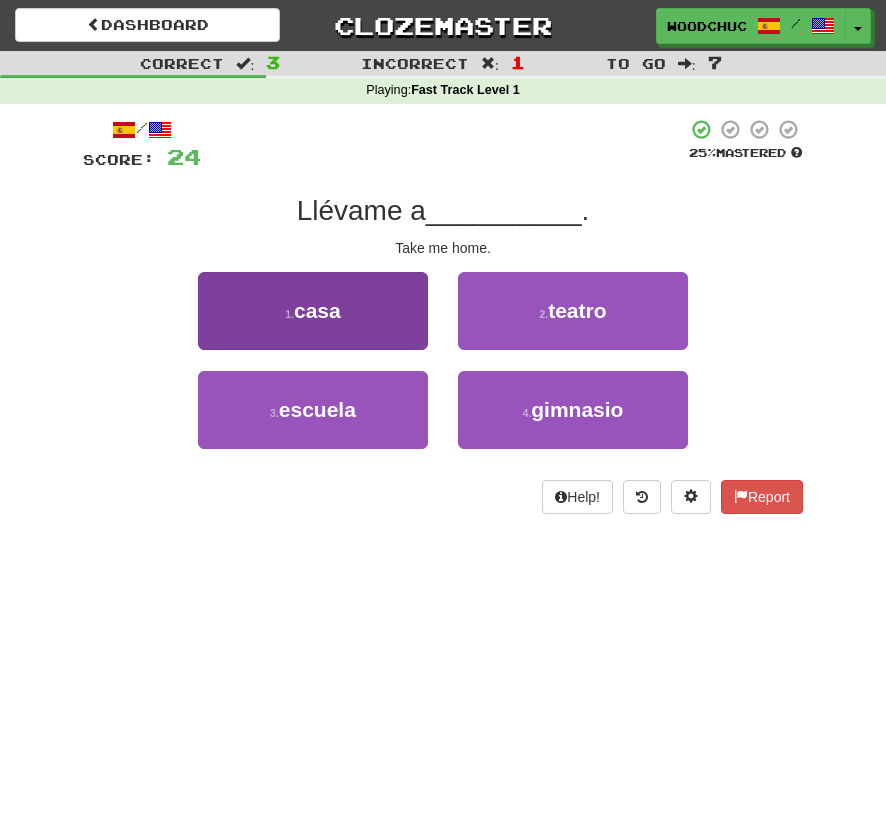 click on "1 .  casa" at bounding box center [313, 311] 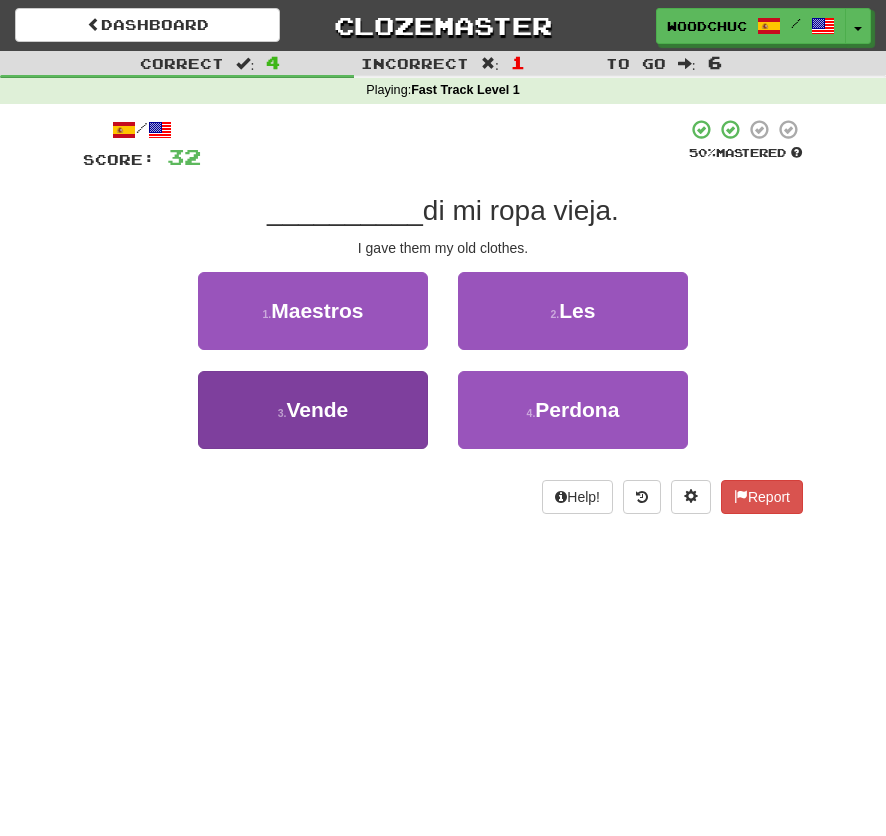 click on "3 .  Vende" at bounding box center [313, 410] 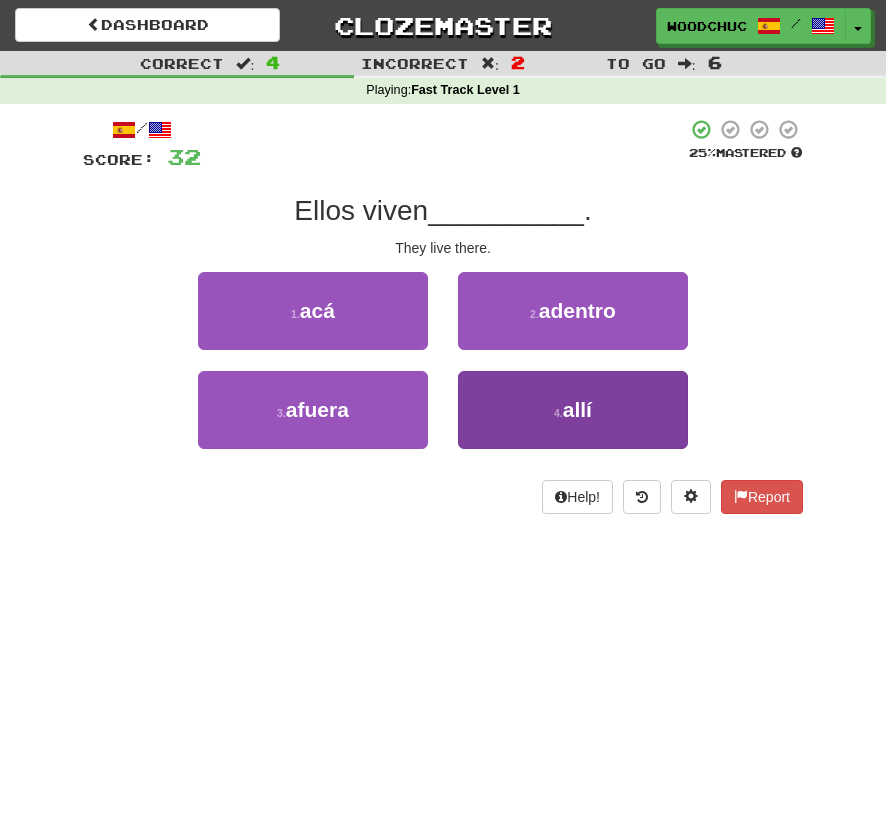 click on "4 .  allí" at bounding box center (573, 410) 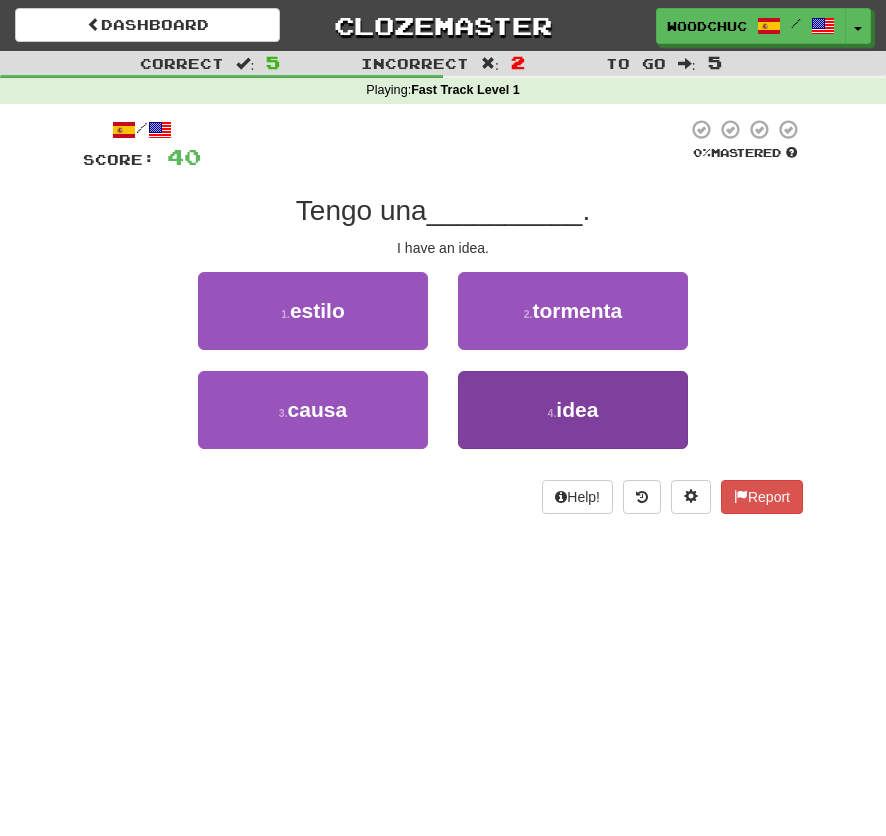 click on "4 .  idea" at bounding box center [573, 410] 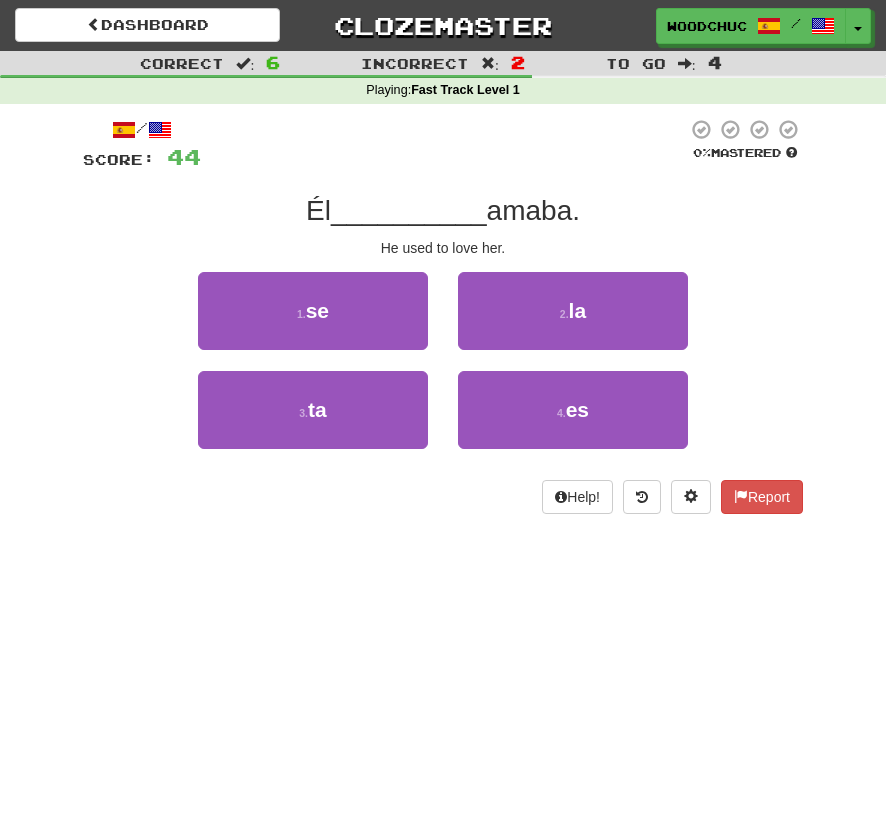 click on "/  Score:   44 0 %  Mastered Él  __________  amaba. He used to love her. 1 .  se 2 .  la 3 .  ta 4 .  es  Help!  Report" at bounding box center (443, 316) 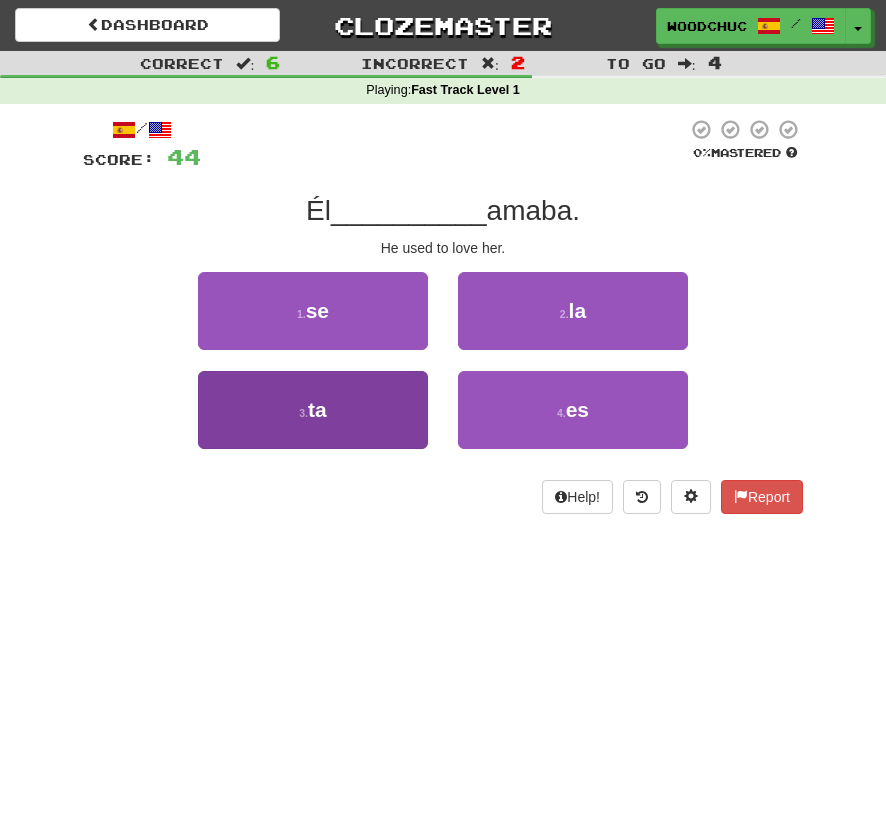 click on "3 .  ta" at bounding box center [313, 410] 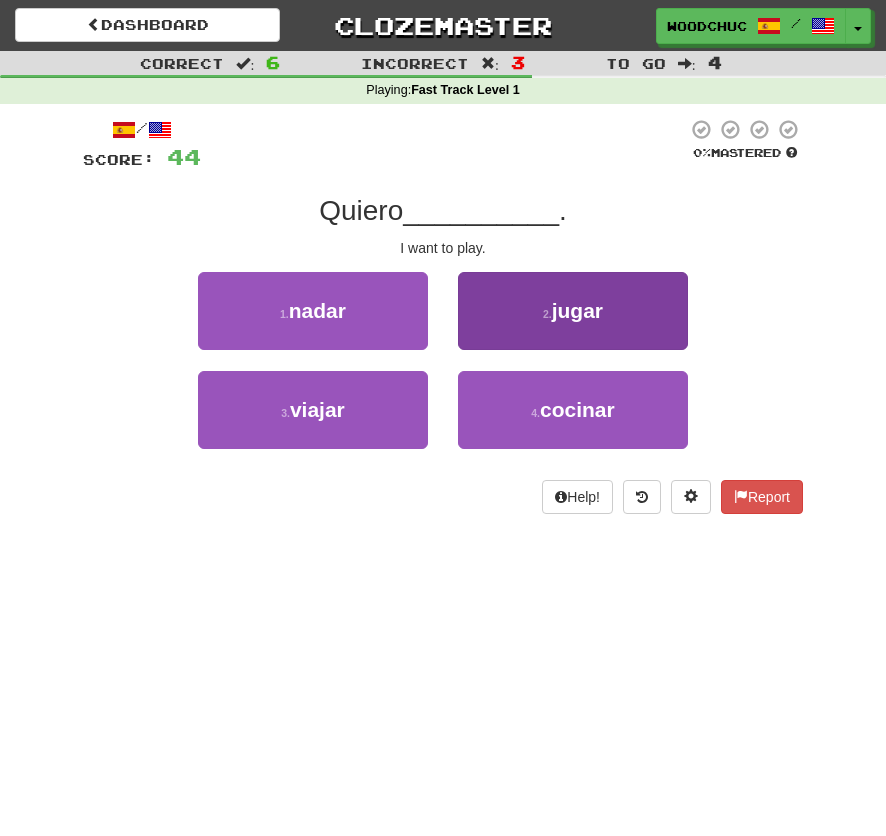 click on "2 .  jugar" at bounding box center (573, 311) 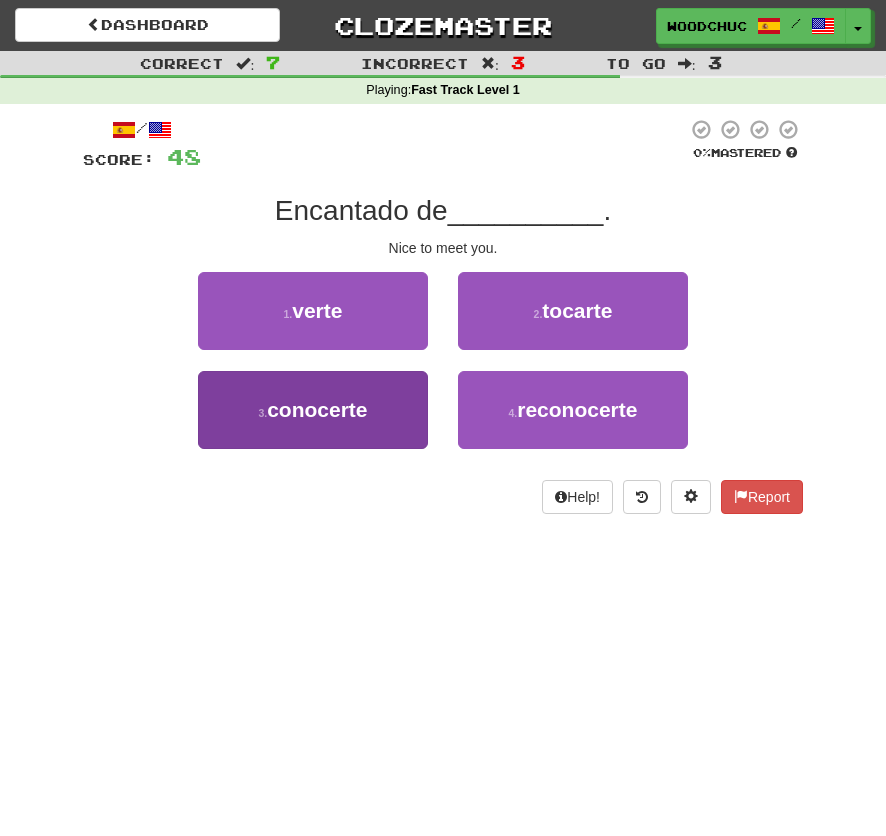 click on "3 .  conocerte" at bounding box center [313, 410] 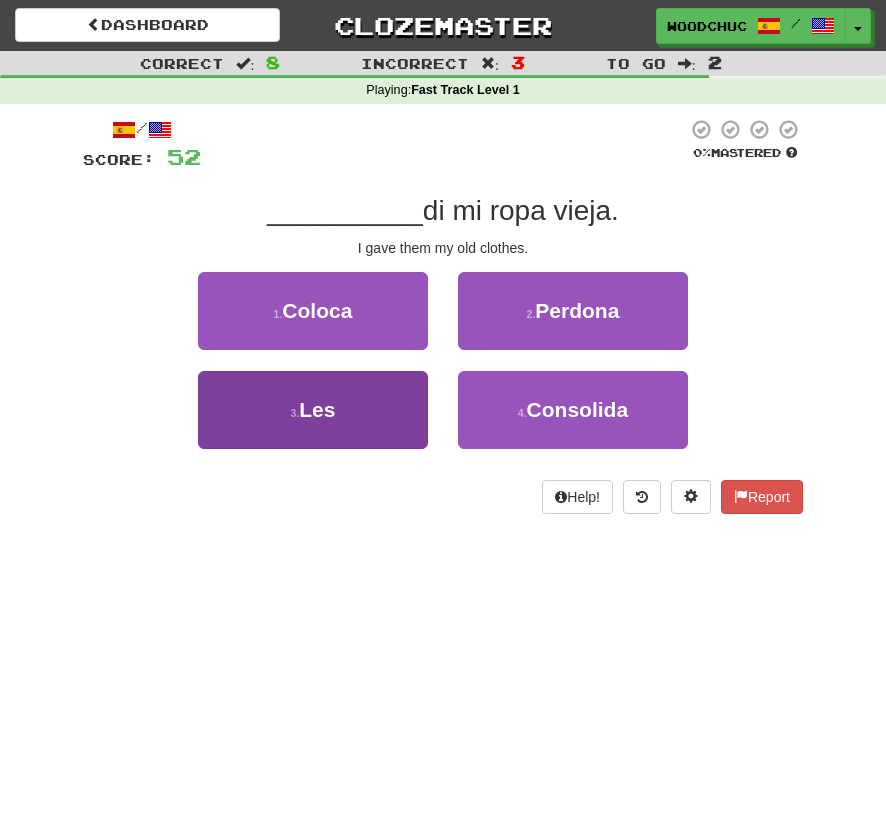 click on "3 .  Les" at bounding box center [313, 410] 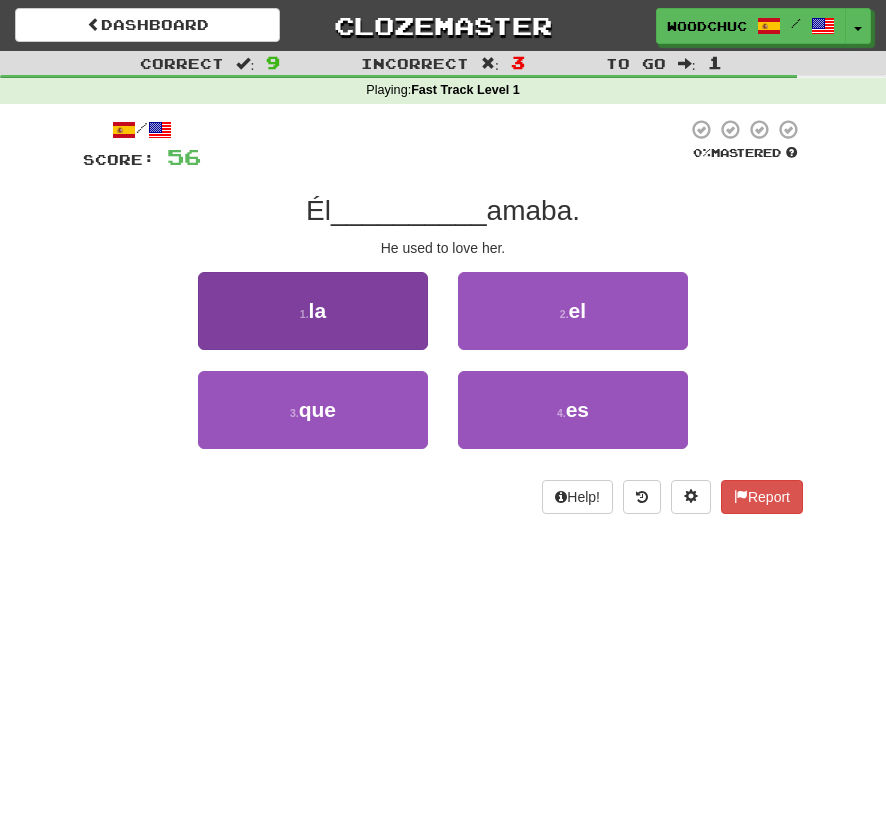 click on "1 .  la" at bounding box center (313, 311) 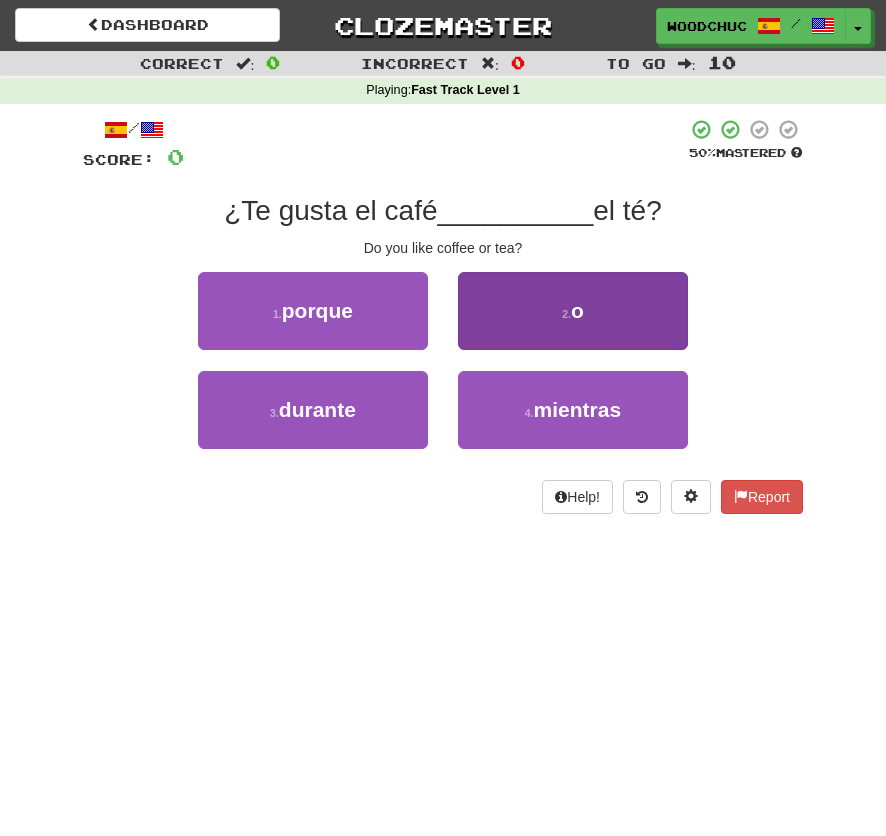 click on "2 .  o" at bounding box center (573, 311) 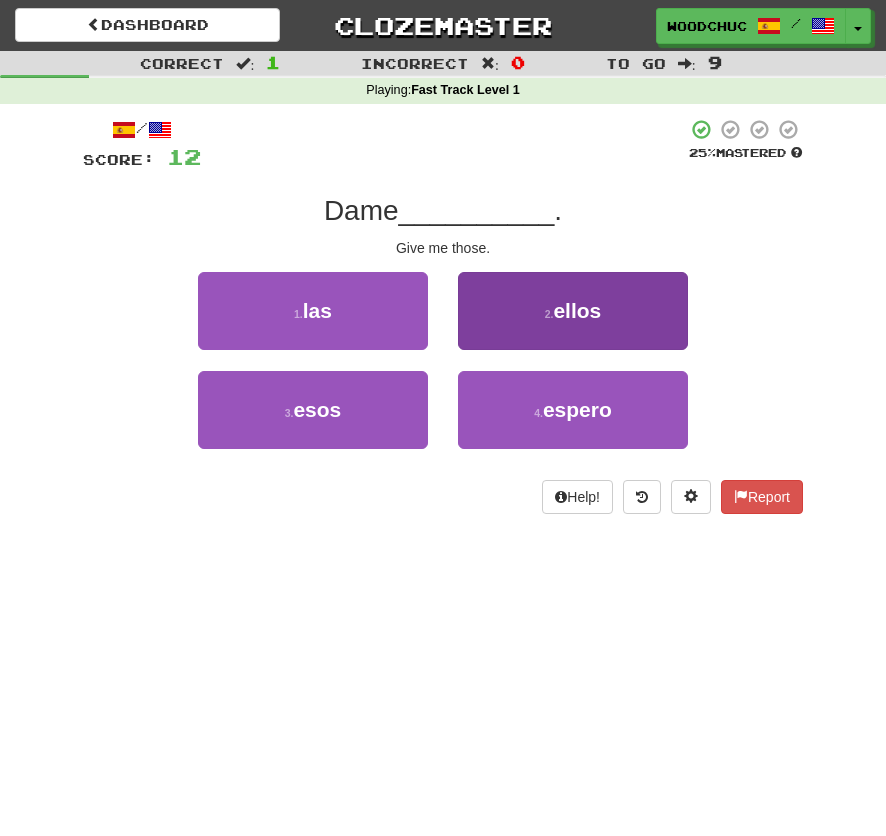 click on "2 .  ellos" at bounding box center [573, 311] 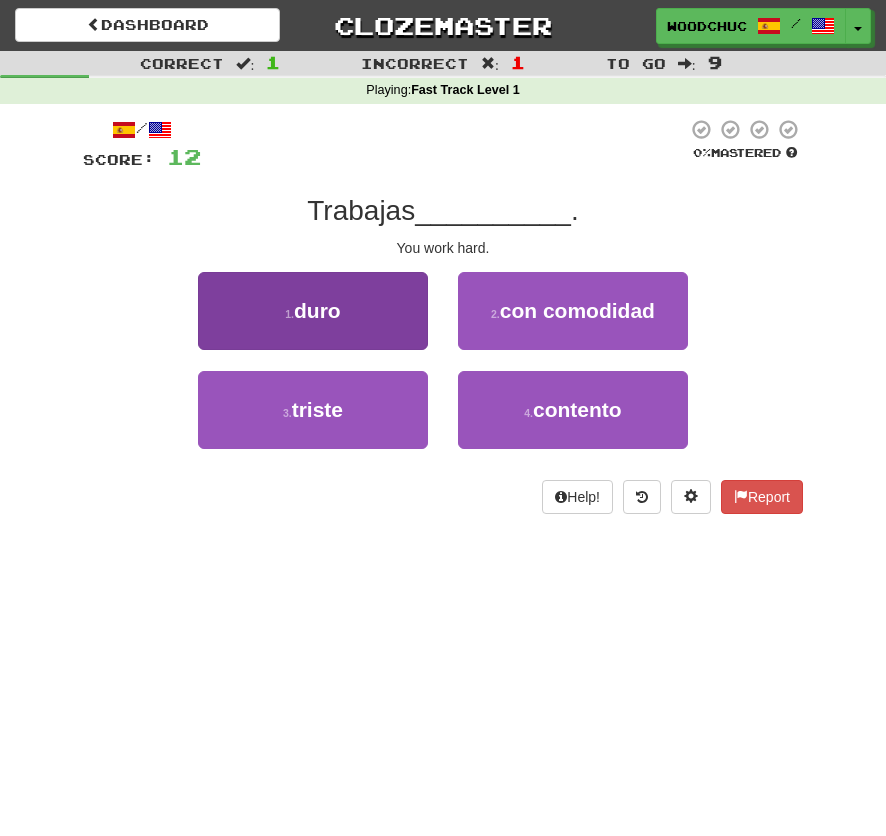 click on "duro" at bounding box center (317, 310) 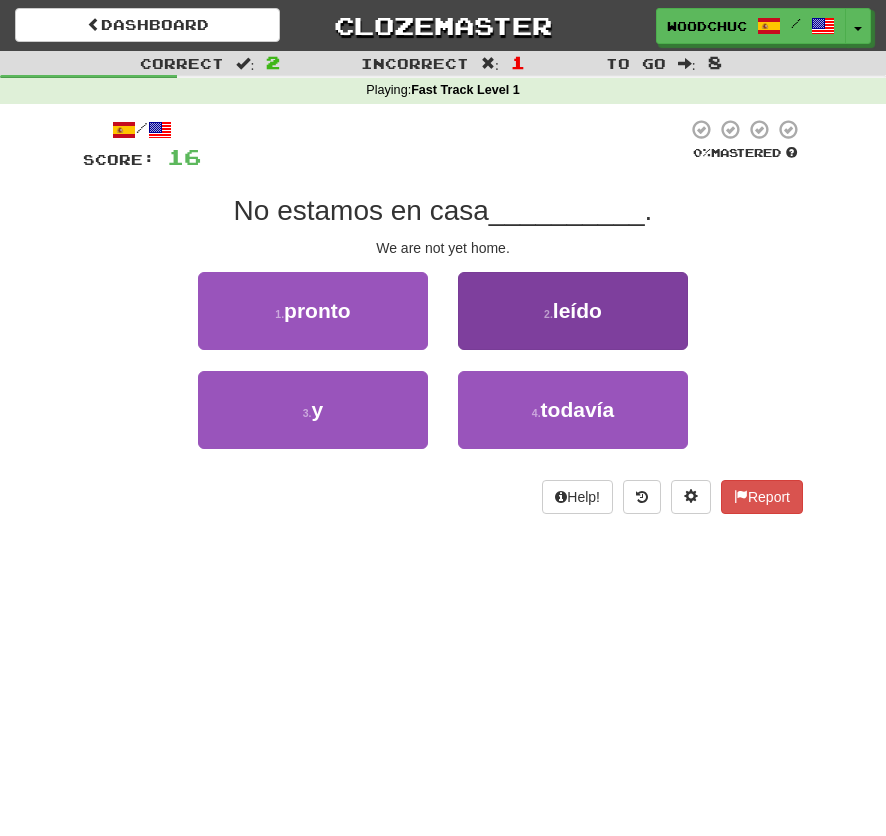 click on "leído" at bounding box center (577, 310) 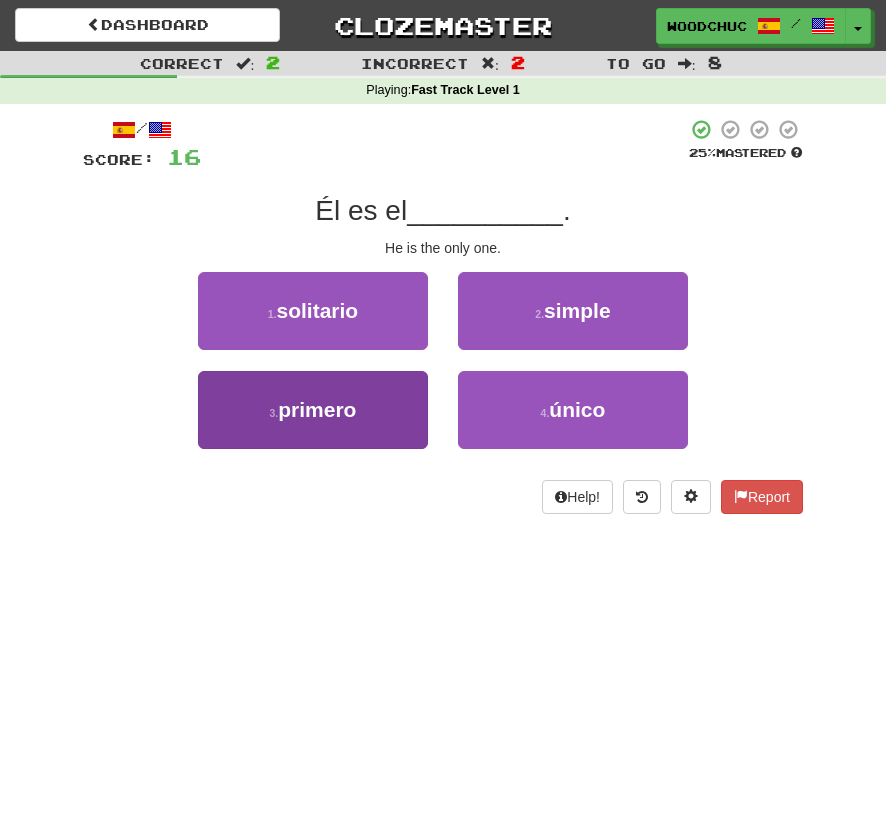 click on "primero" at bounding box center (317, 409) 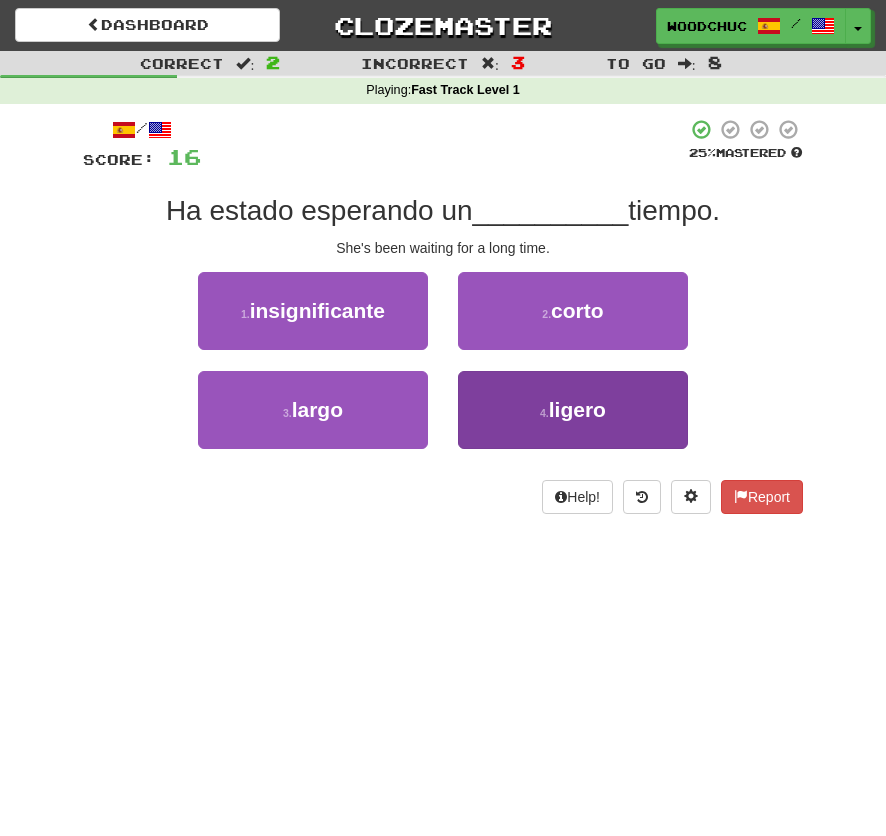click on "4 .  ligero" at bounding box center (573, 410) 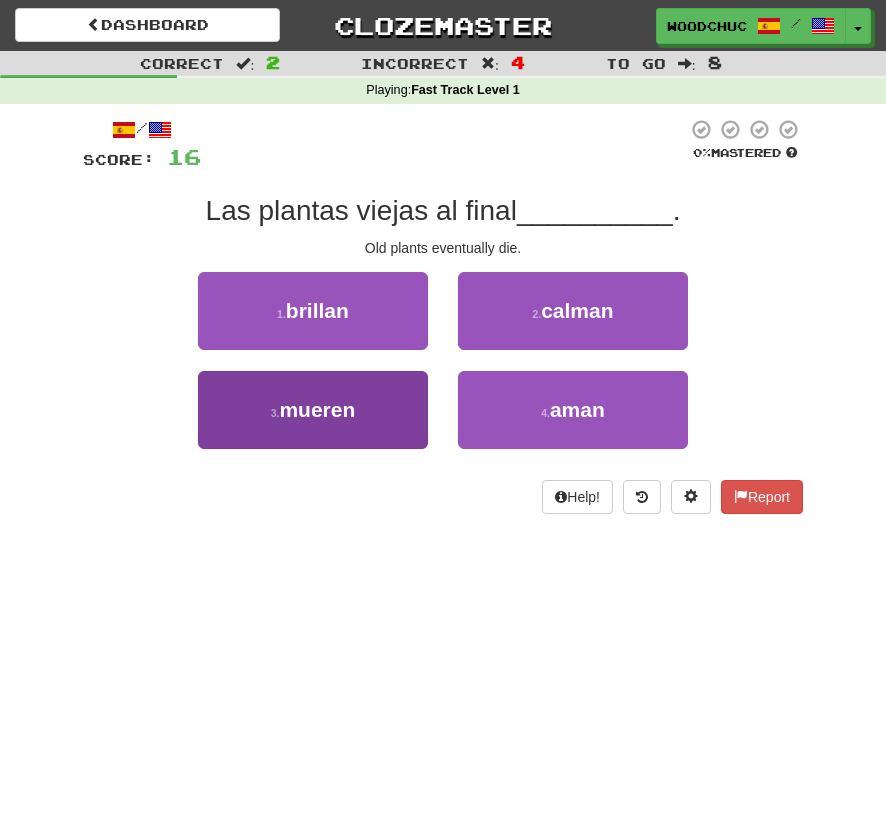 click on "3 .  mueren" at bounding box center (313, 410) 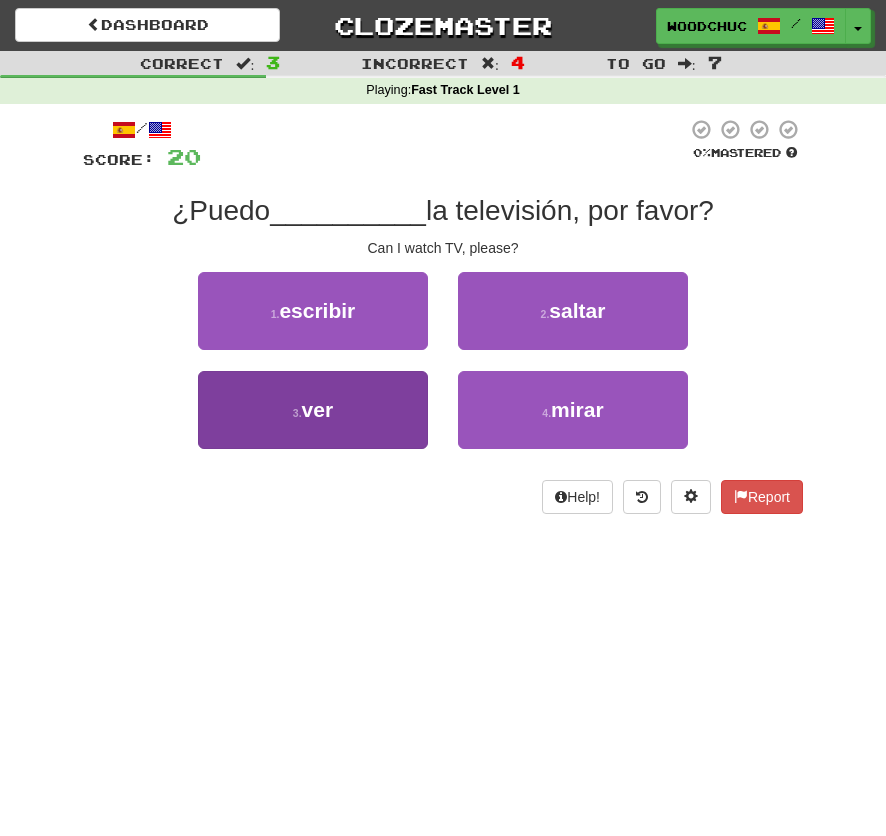 click on "3 .  ver" at bounding box center (313, 410) 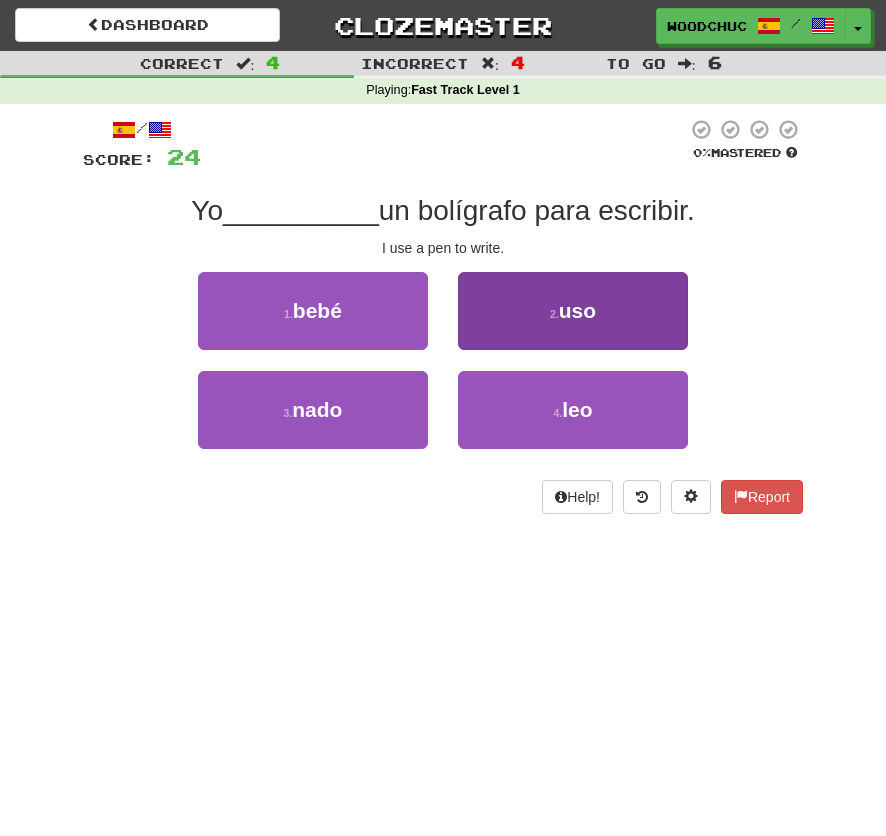 click on "2 .  uso" at bounding box center (573, 311) 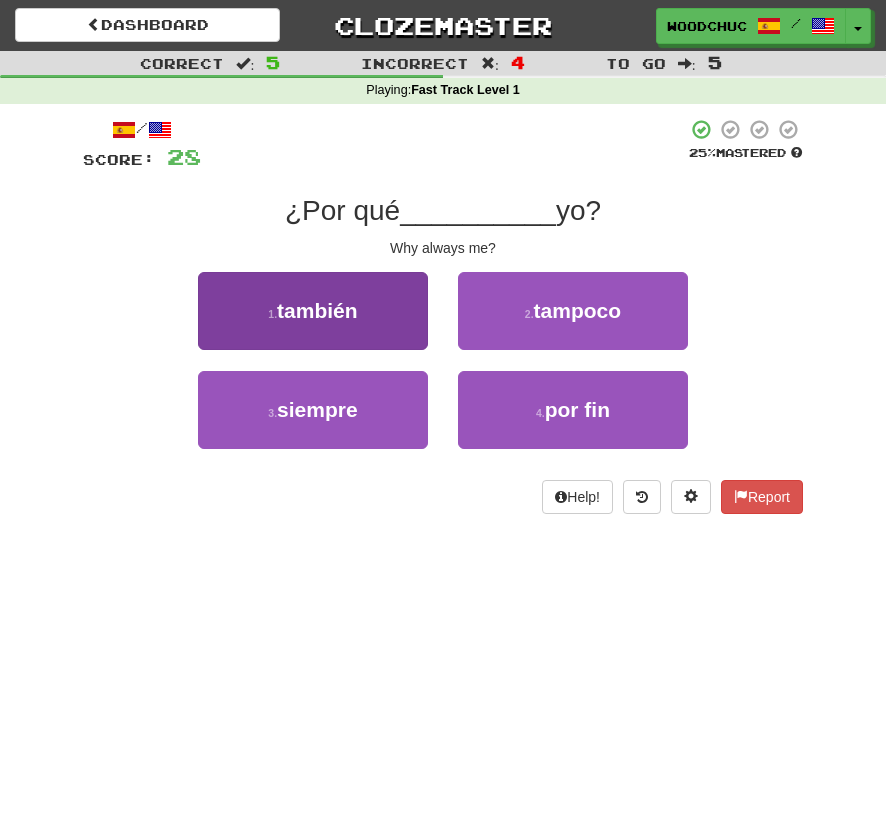 click on "1 .  también" at bounding box center [313, 311] 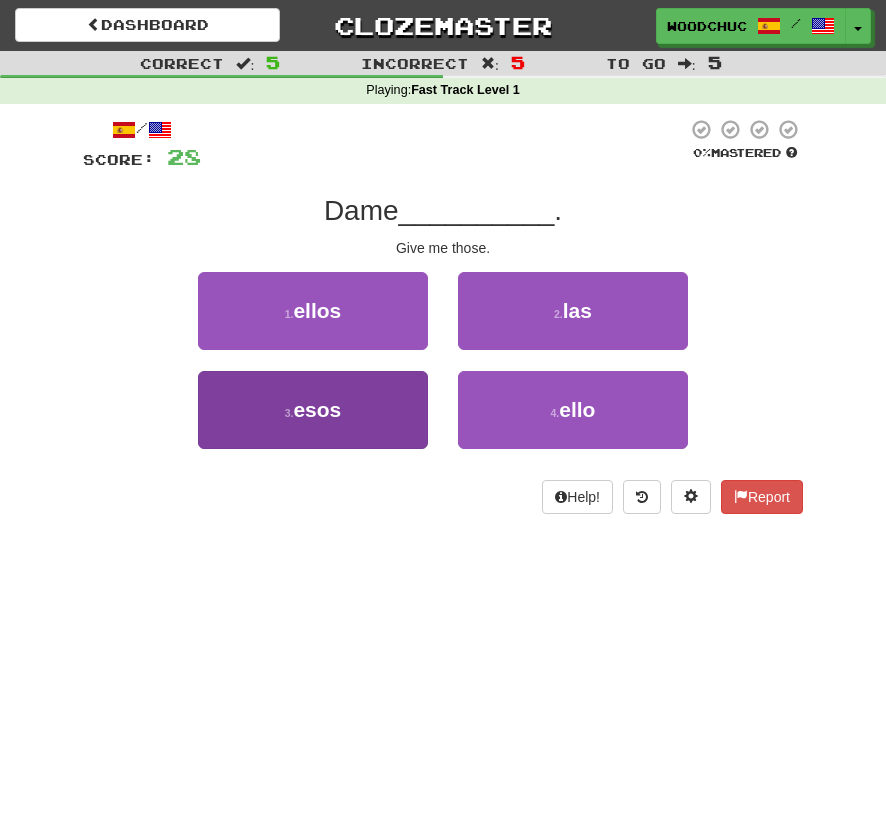 click on "3 .  esos" at bounding box center [313, 410] 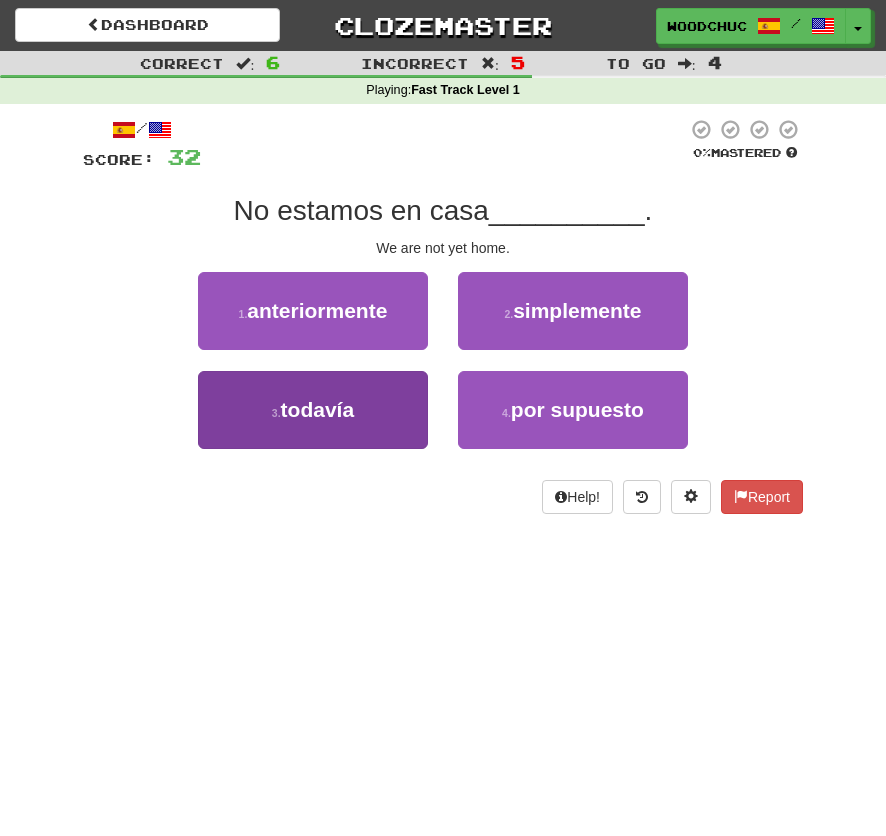 click on "todavía" at bounding box center [318, 409] 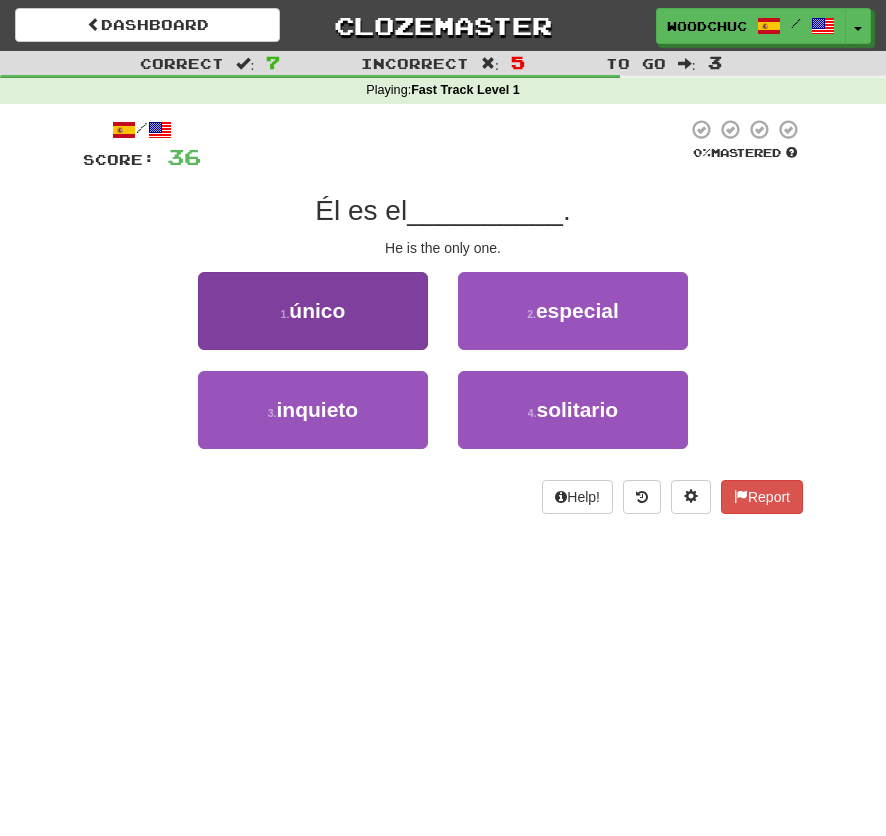 drag, startPoint x: 347, startPoint y: 363, endPoint x: 379, endPoint y: 316, distance: 56.859474 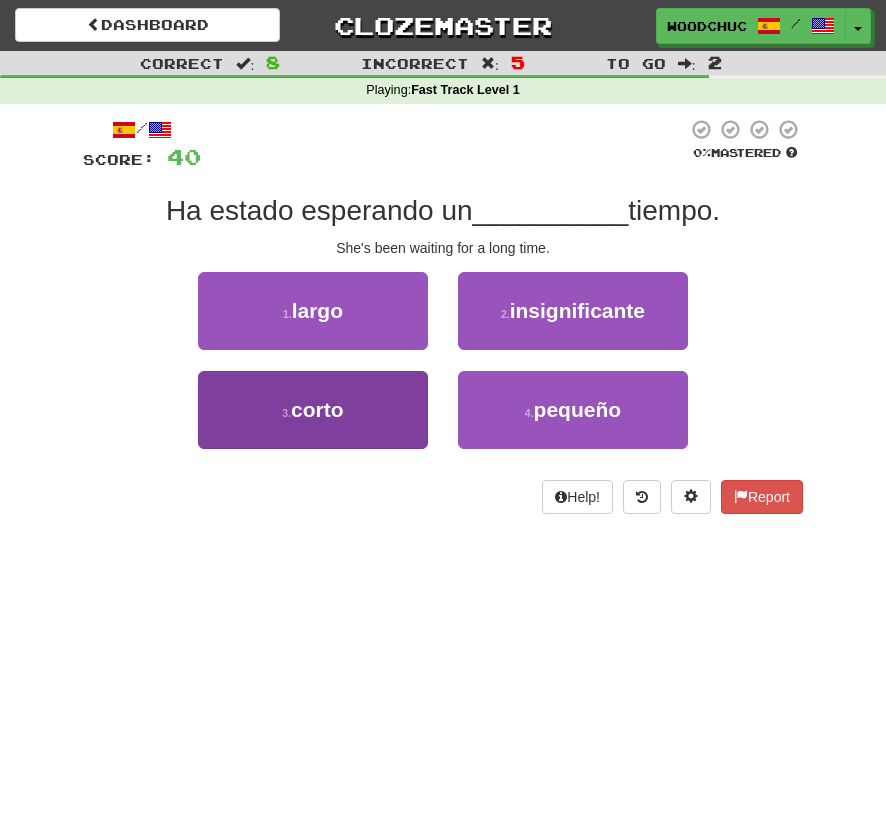 click on "3 .  corto" at bounding box center [313, 410] 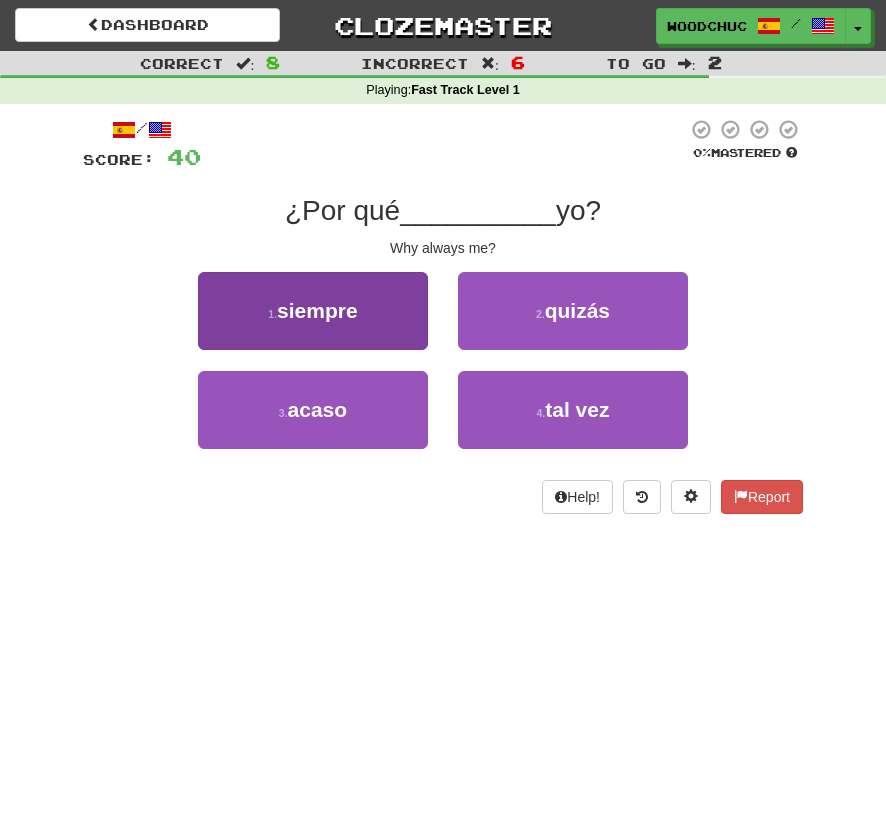 click on "1 .  siempre" at bounding box center (313, 311) 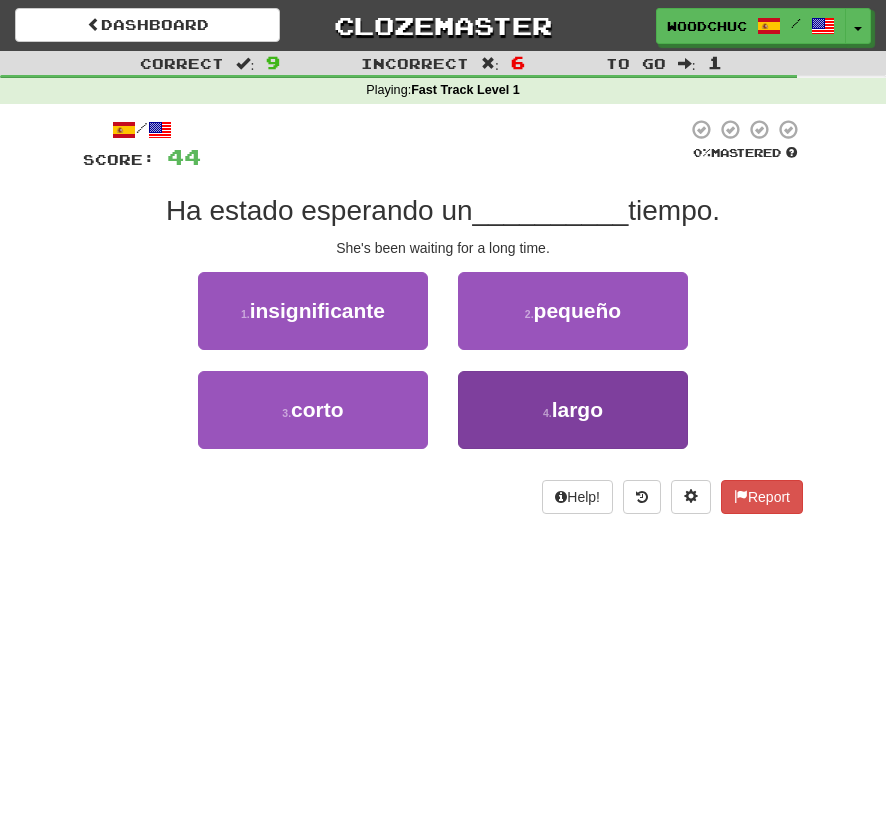 click on "4 .  largo" at bounding box center [573, 410] 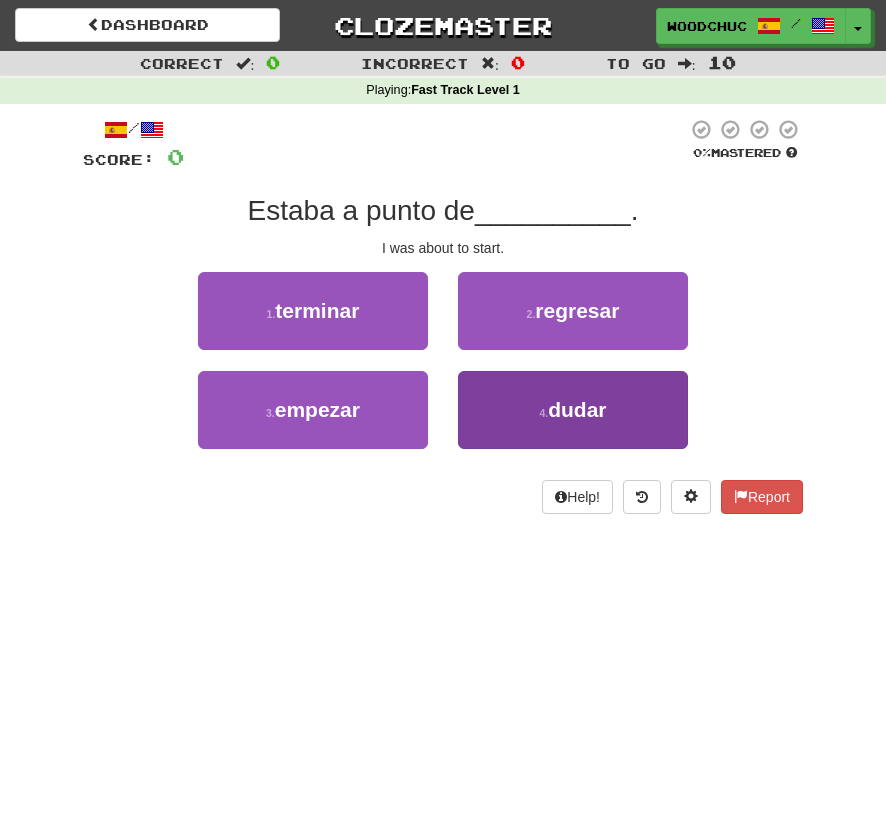 click on "4 .  dudar" at bounding box center [573, 410] 